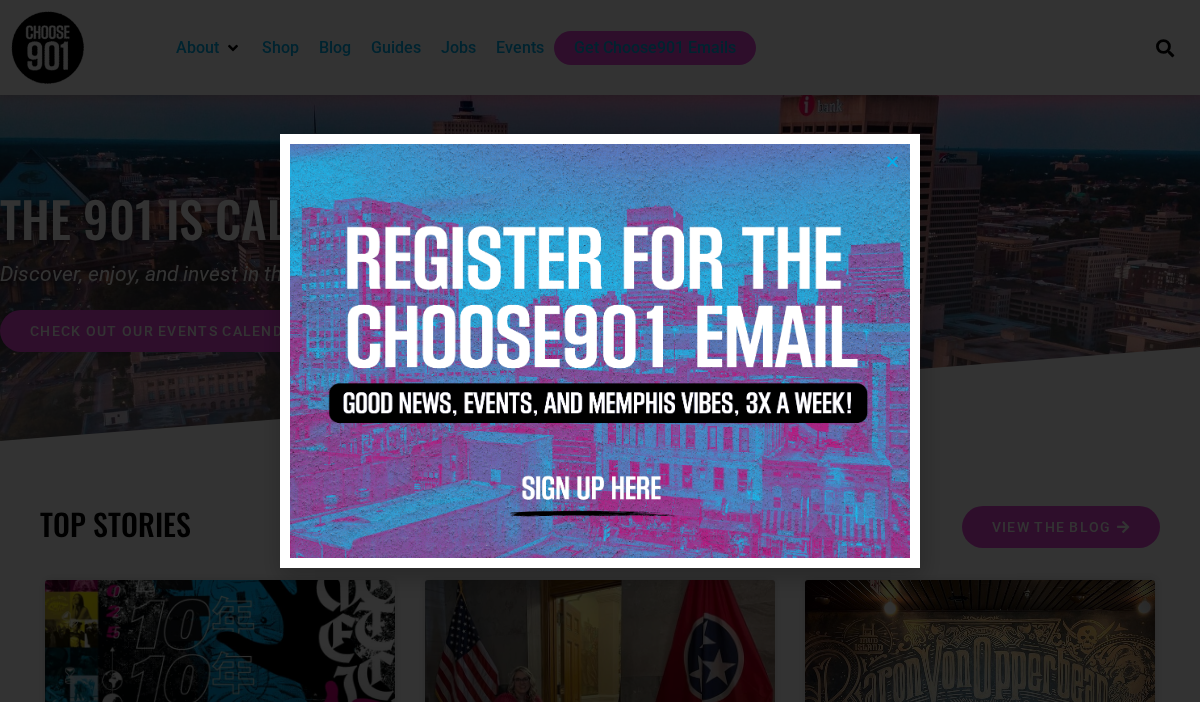 scroll, scrollTop: 0, scrollLeft: 0, axis: both 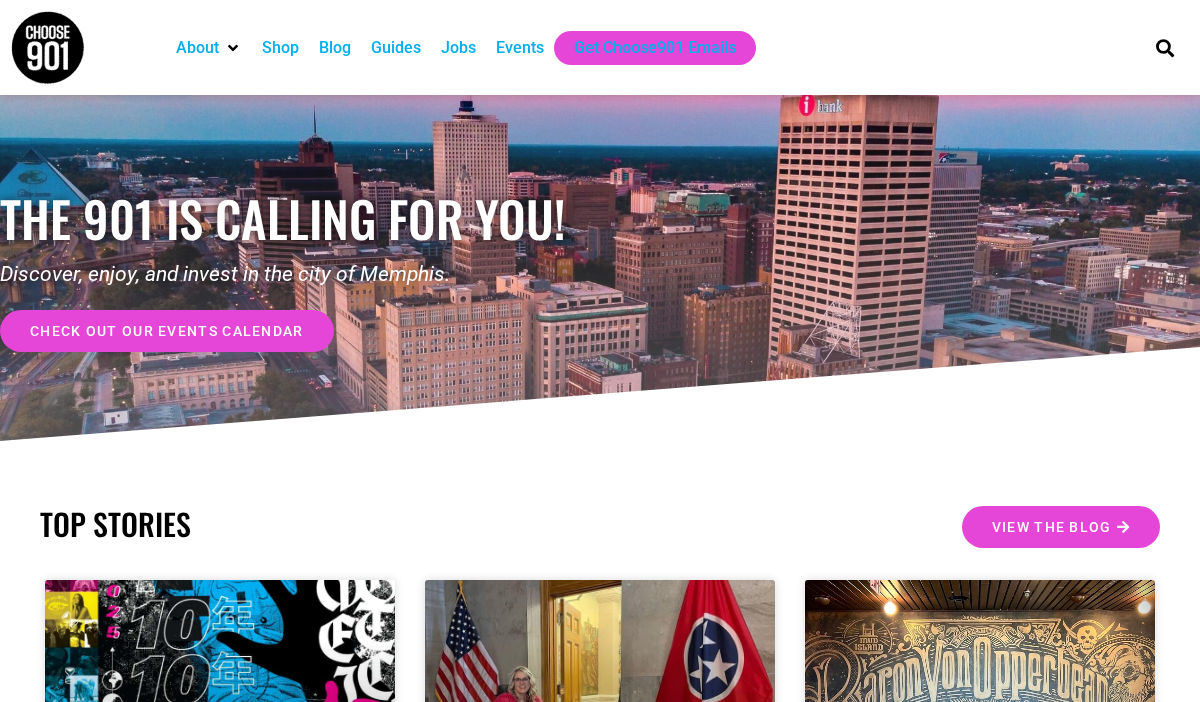 click on "Jobs" at bounding box center (458, 48) 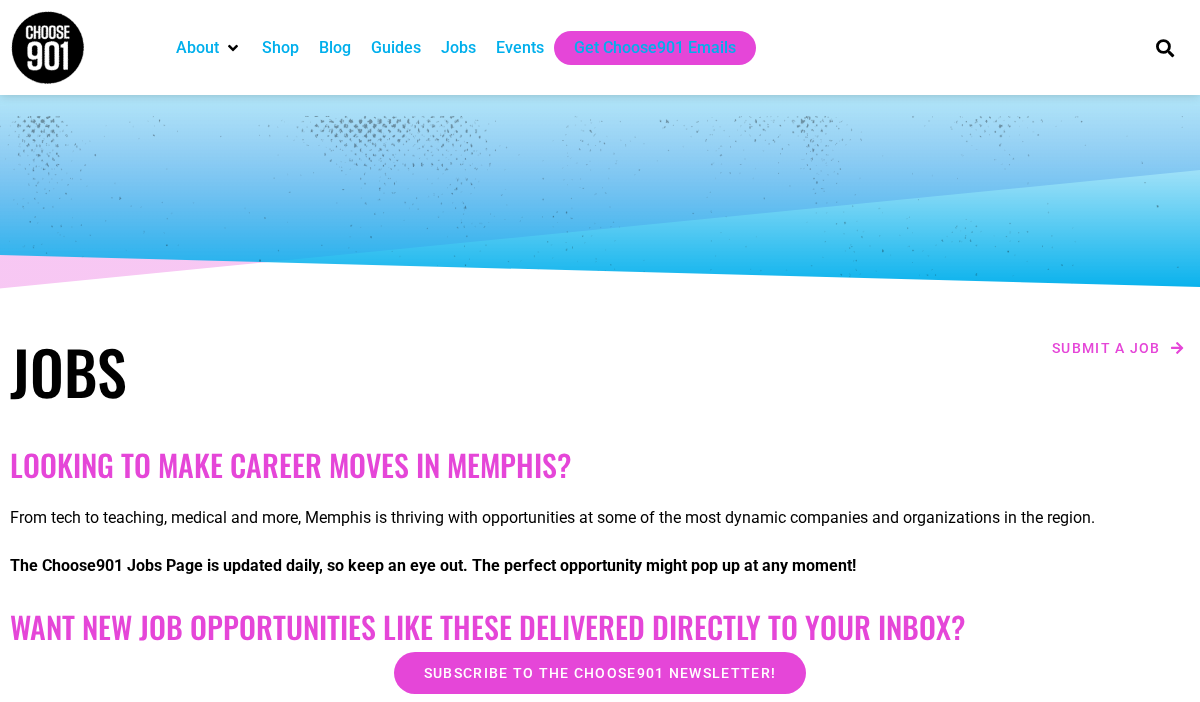 scroll, scrollTop: 0, scrollLeft: 0, axis: both 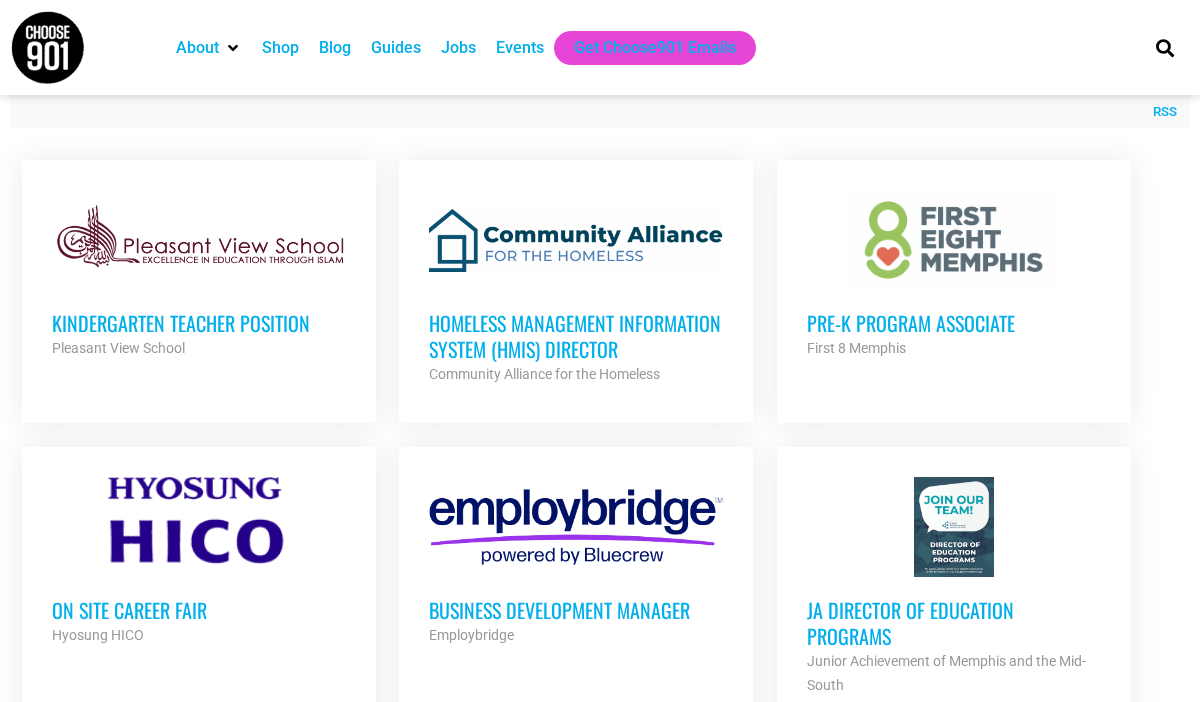 click on "Pre-K Program Associate" at bounding box center (954, 323) 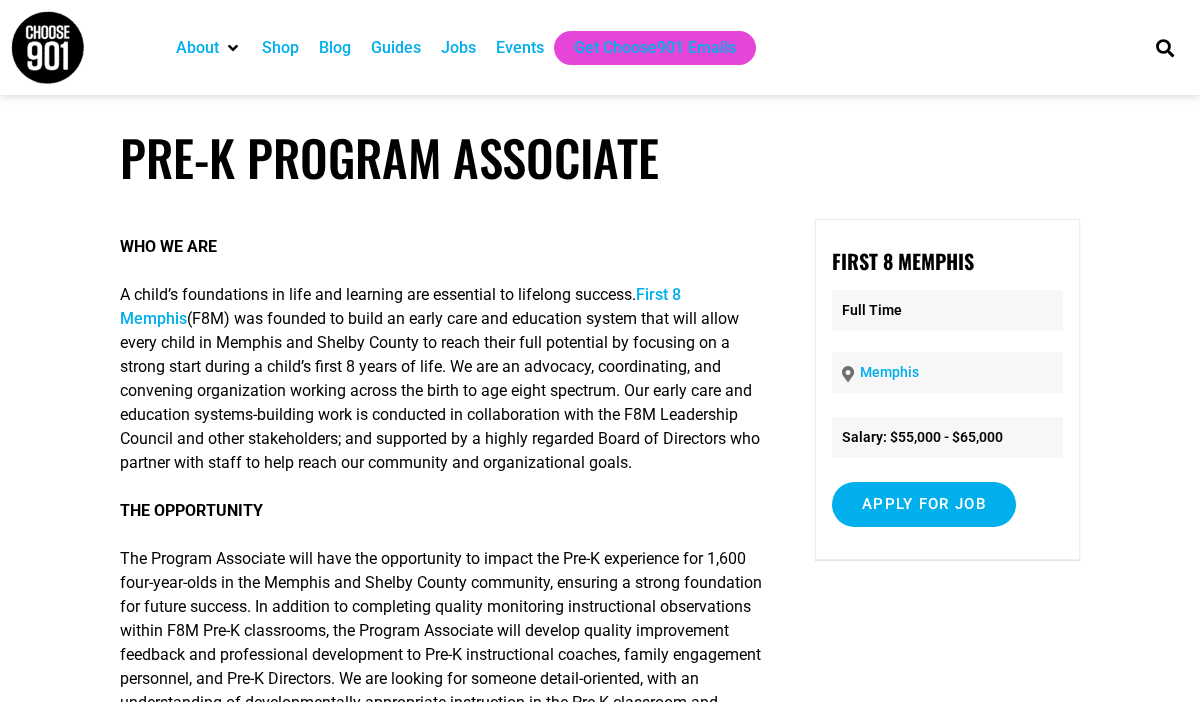 scroll, scrollTop: 0, scrollLeft: 0, axis: both 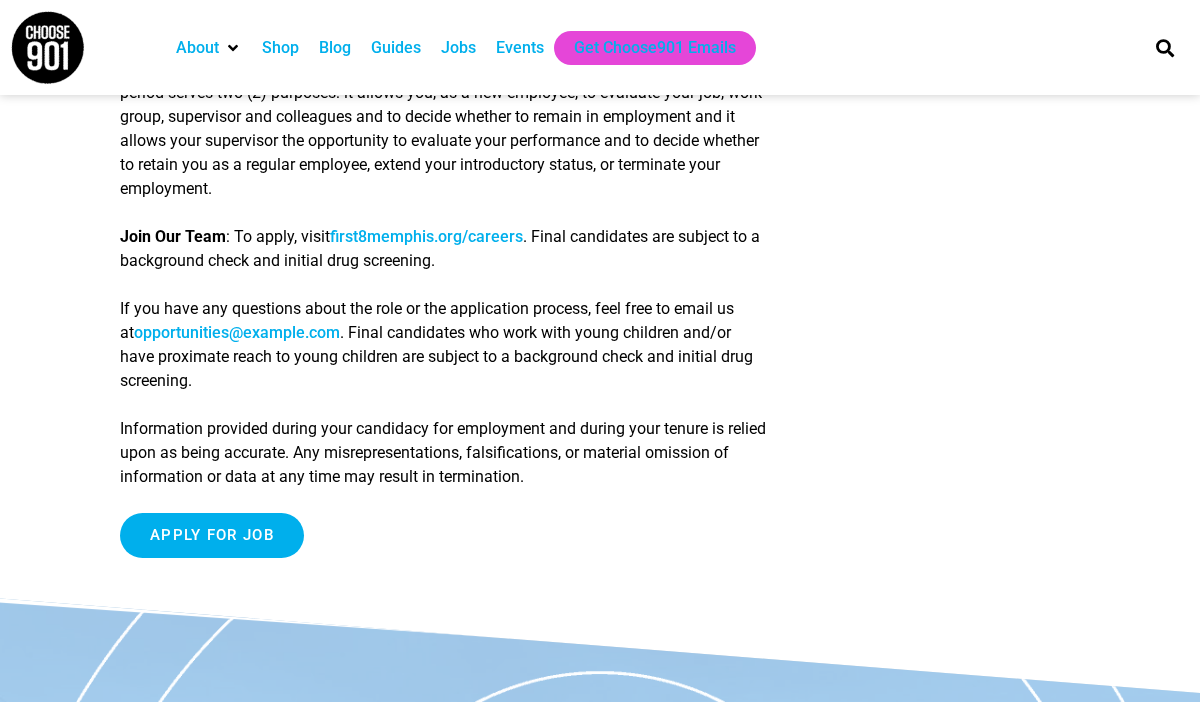 click on "first8memphis.org/careers" at bounding box center [426, 236] 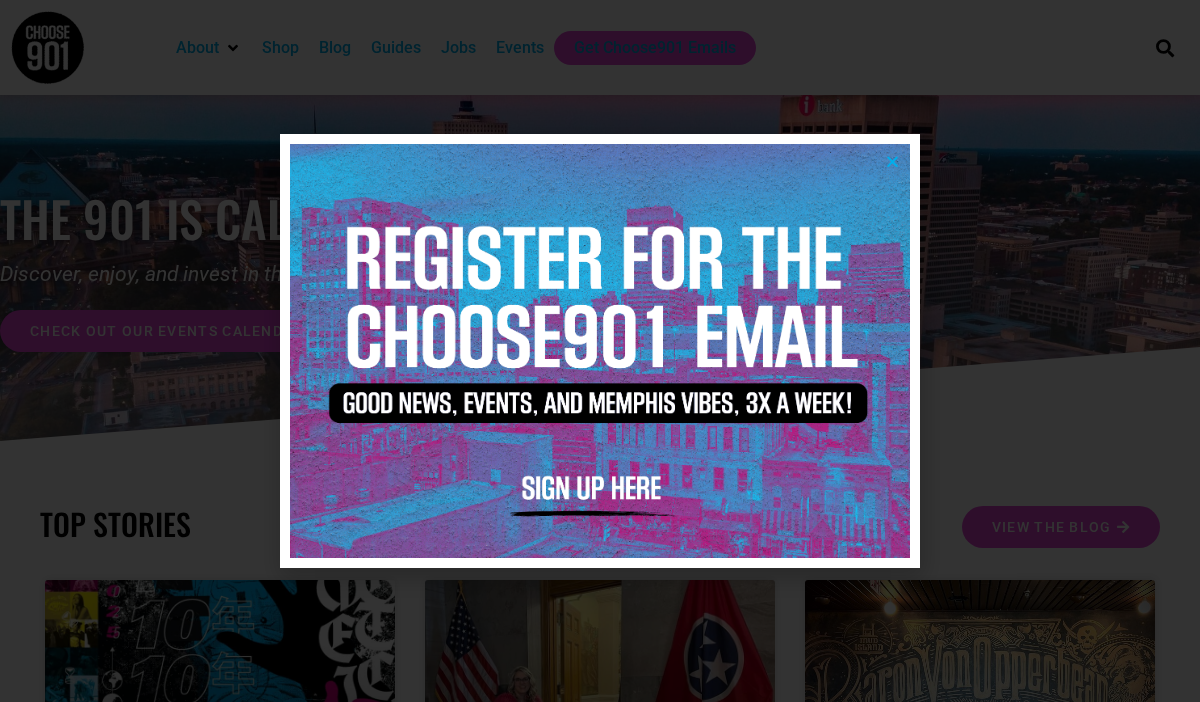 scroll, scrollTop: 0, scrollLeft: 0, axis: both 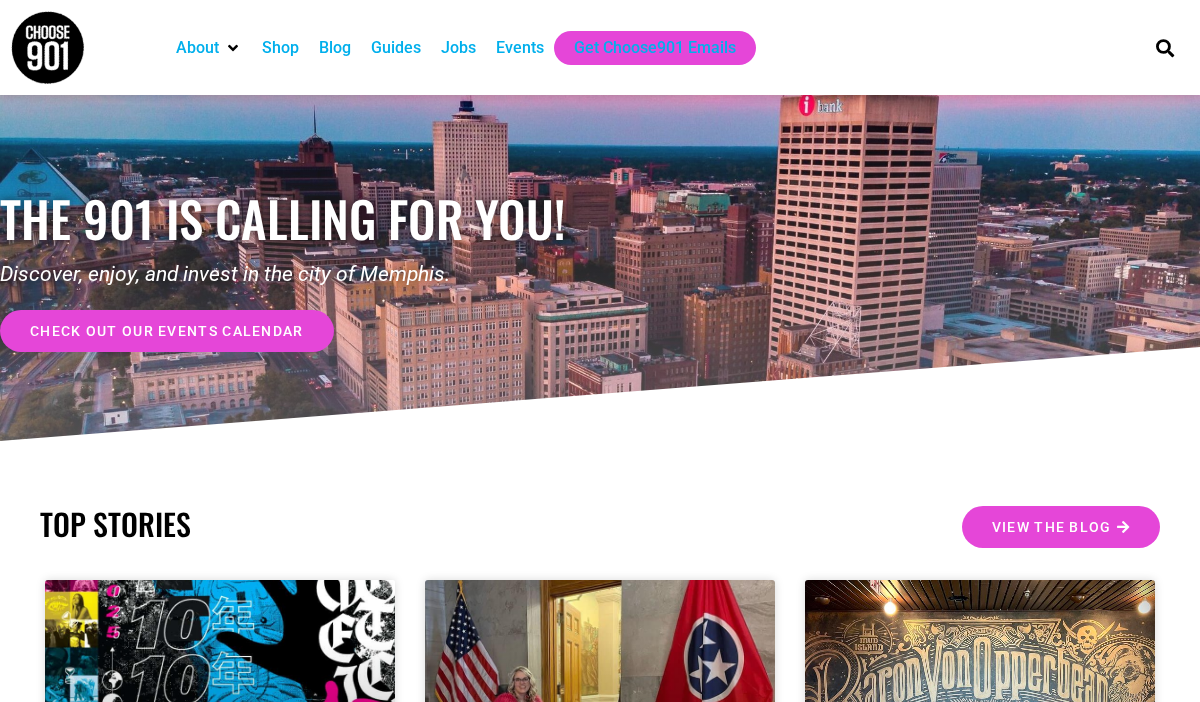 click on "Jobs" at bounding box center [458, 48] 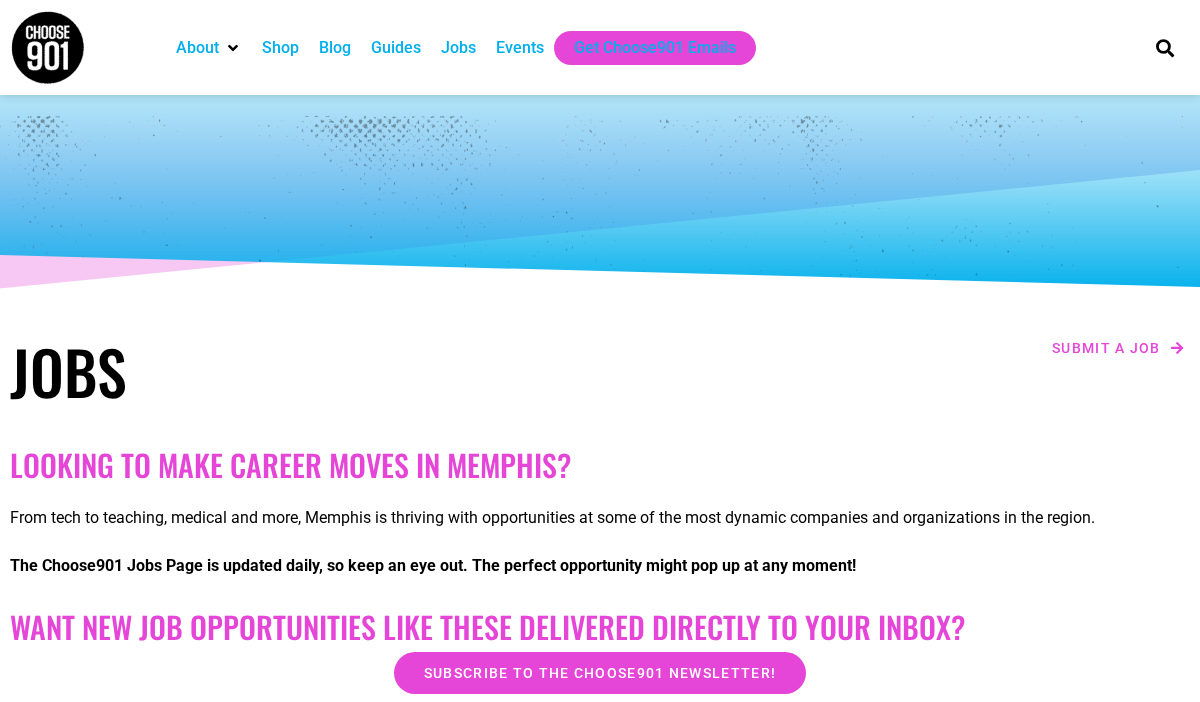 scroll, scrollTop: 0, scrollLeft: 0, axis: both 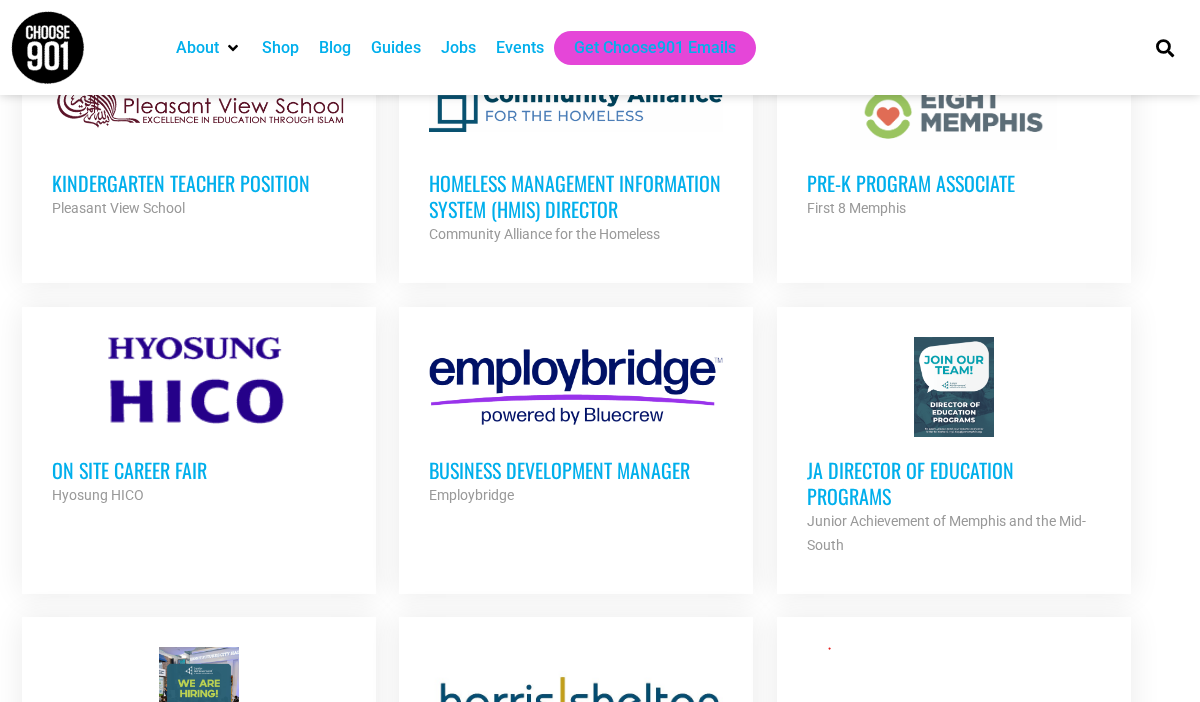 click on "On Site Career Fair" at bounding box center (199, 470) 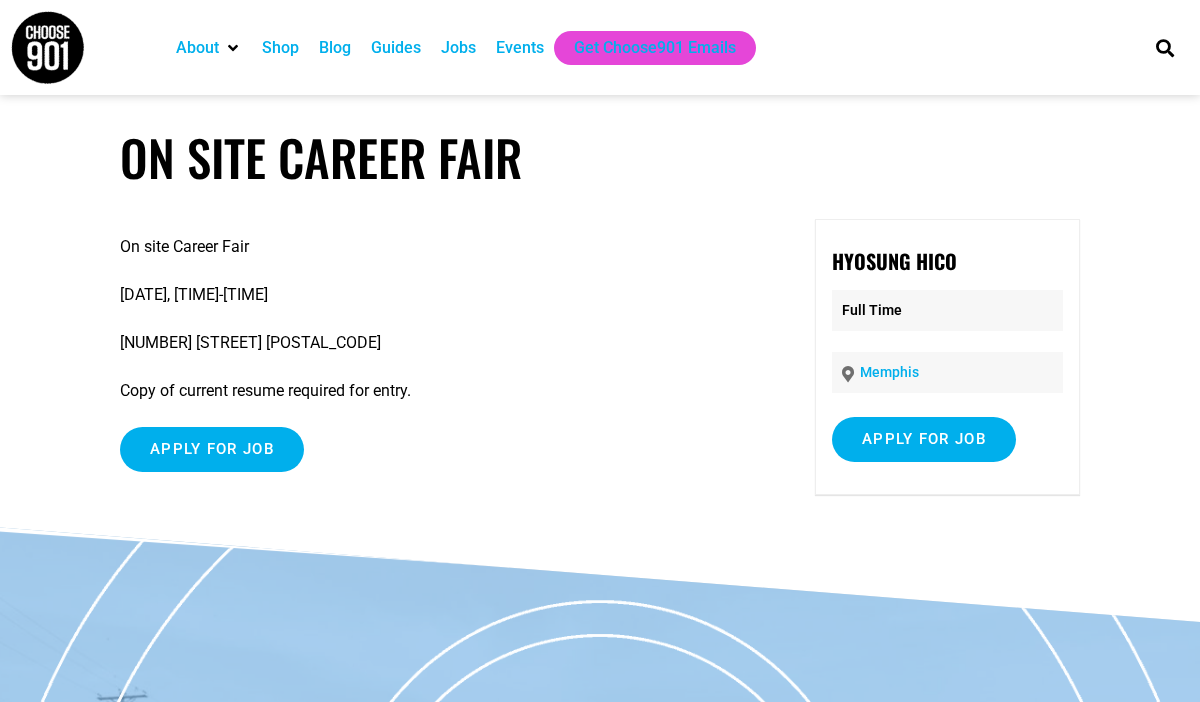 scroll, scrollTop: 0, scrollLeft: 0, axis: both 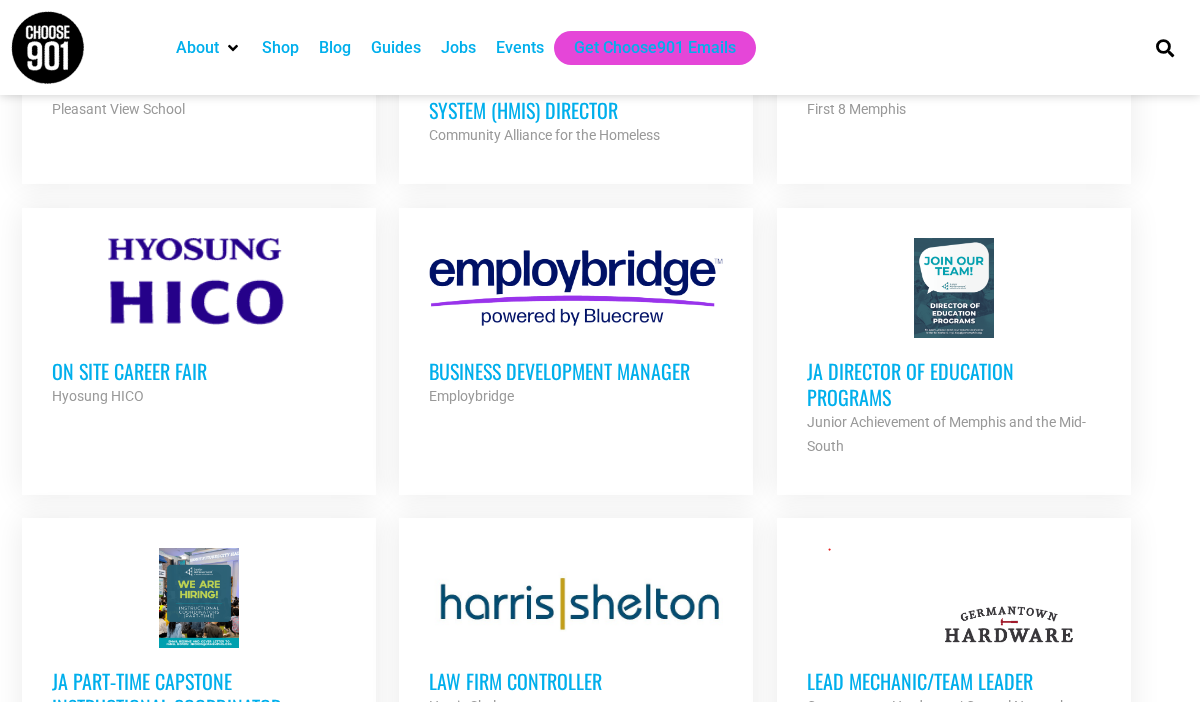 click on "JA Director of Education Programs" at bounding box center [954, 384] 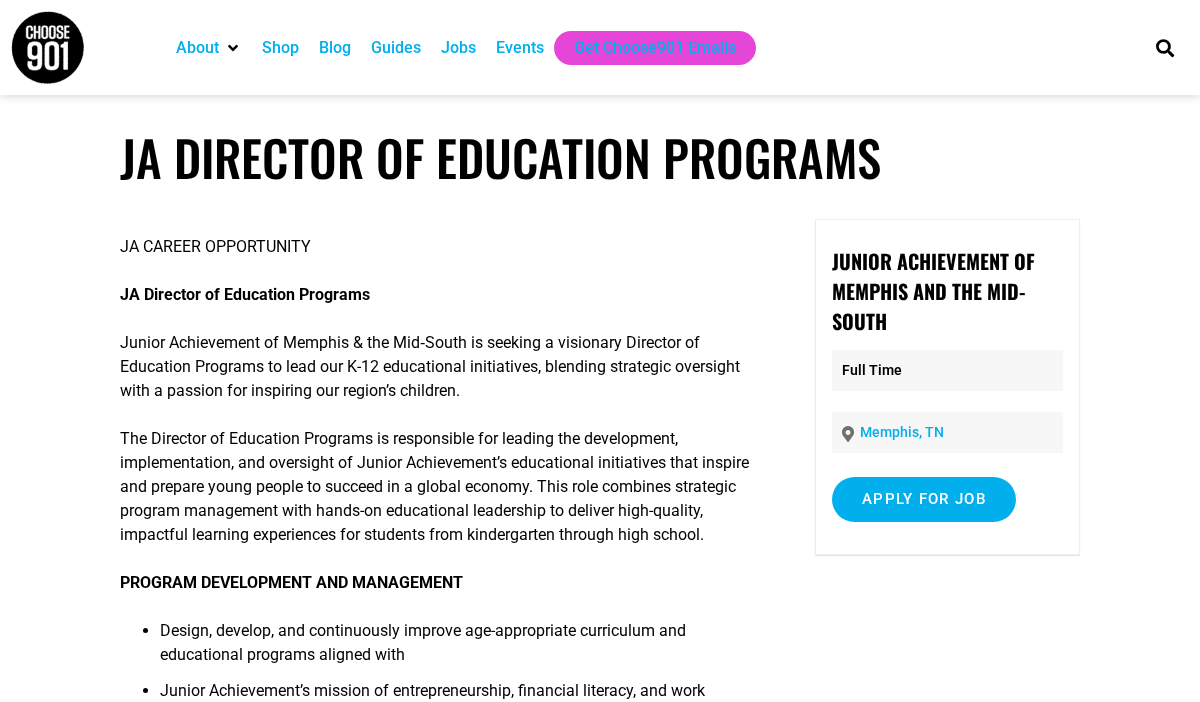 scroll, scrollTop: 0, scrollLeft: 0, axis: both 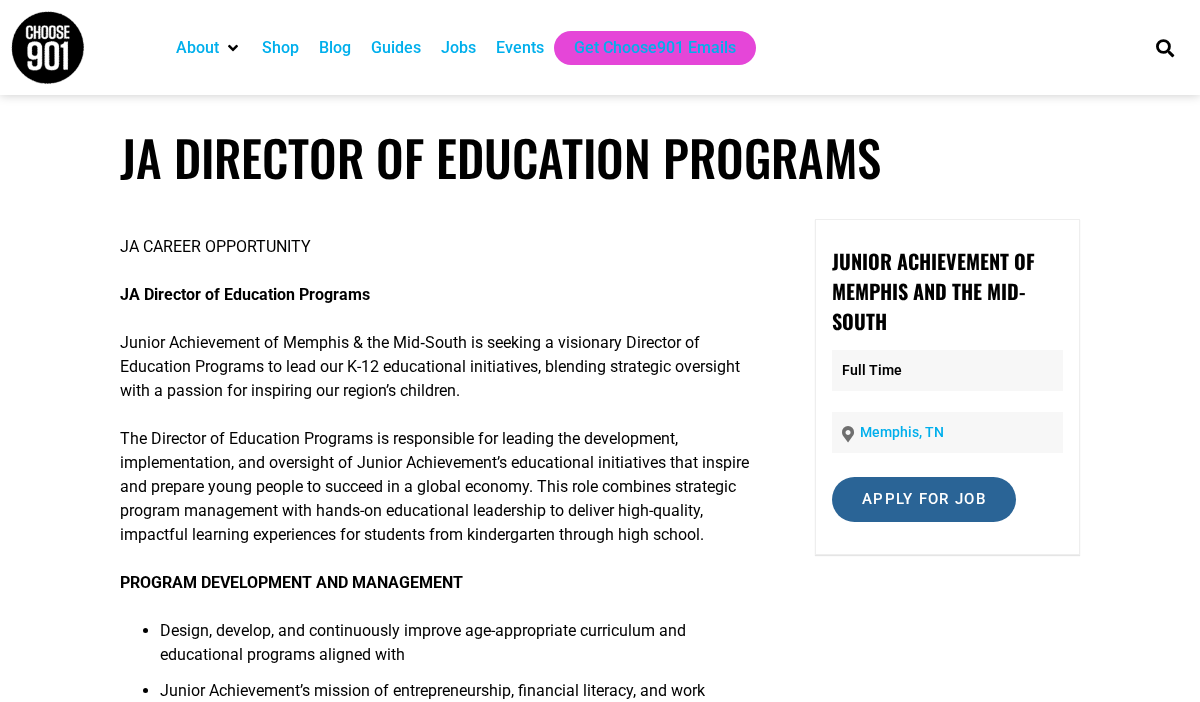 click on "Apply for job" at bounding box center (924, 499) 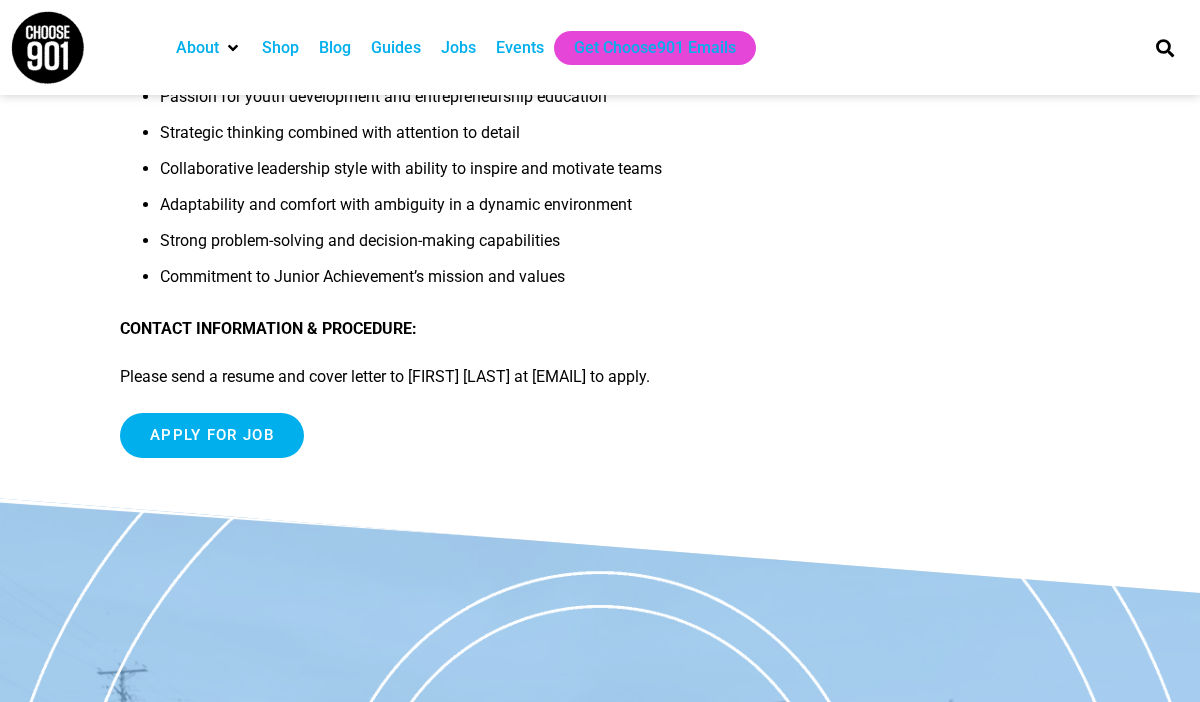 scroll, scrollTop: 2564, scrollLeft: 0, axis: vertical 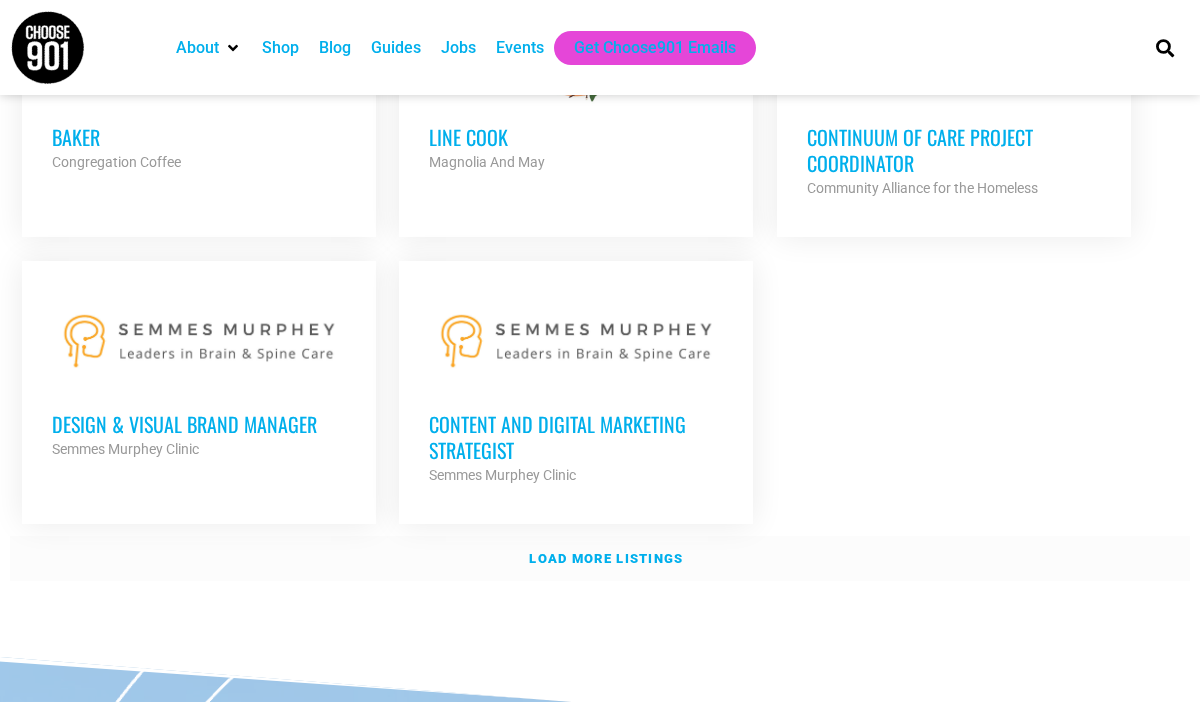 click on "Load more listings" at bounding box center [606, 558] 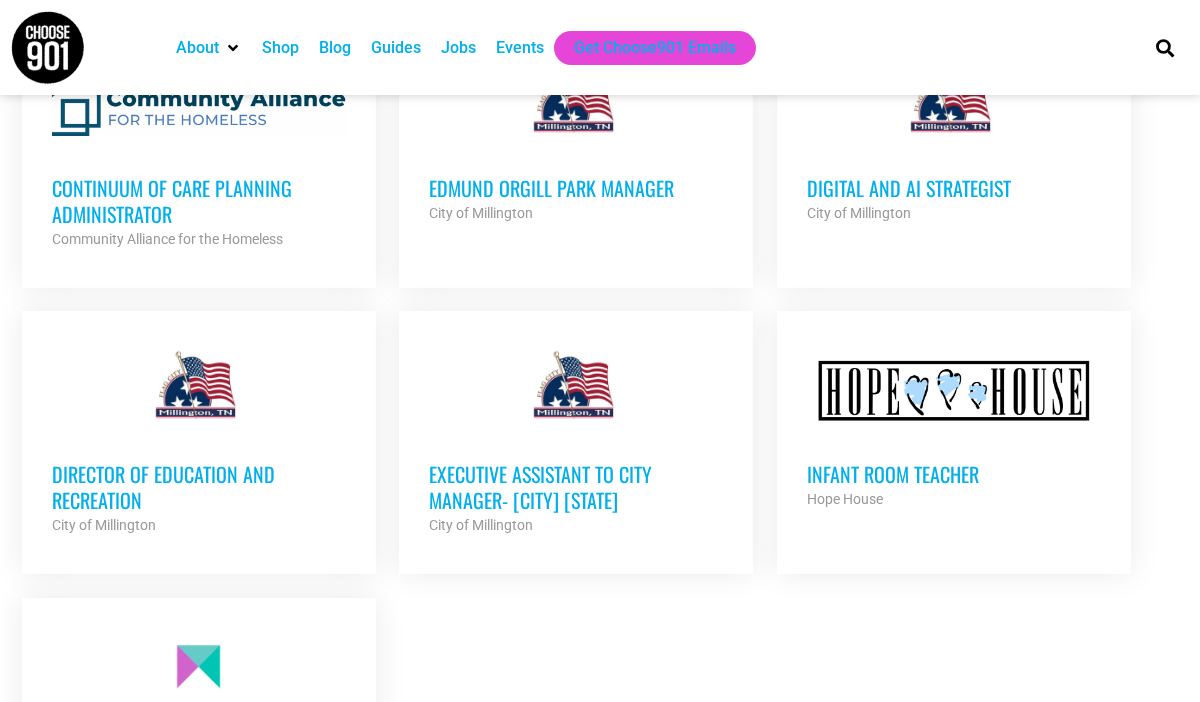 scroll, scrollTop: 4202, scrollLeft: 0, axis: vertical 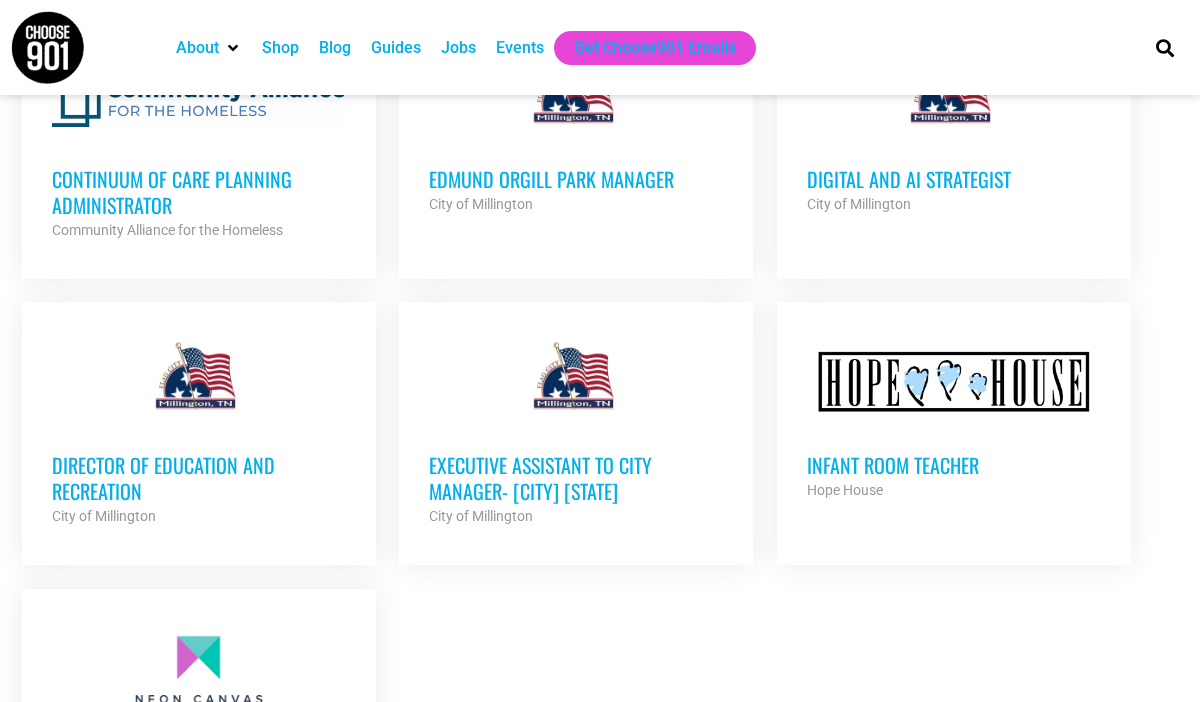 click on "Director of Education and Recreation" at bounding box center [199, 478] 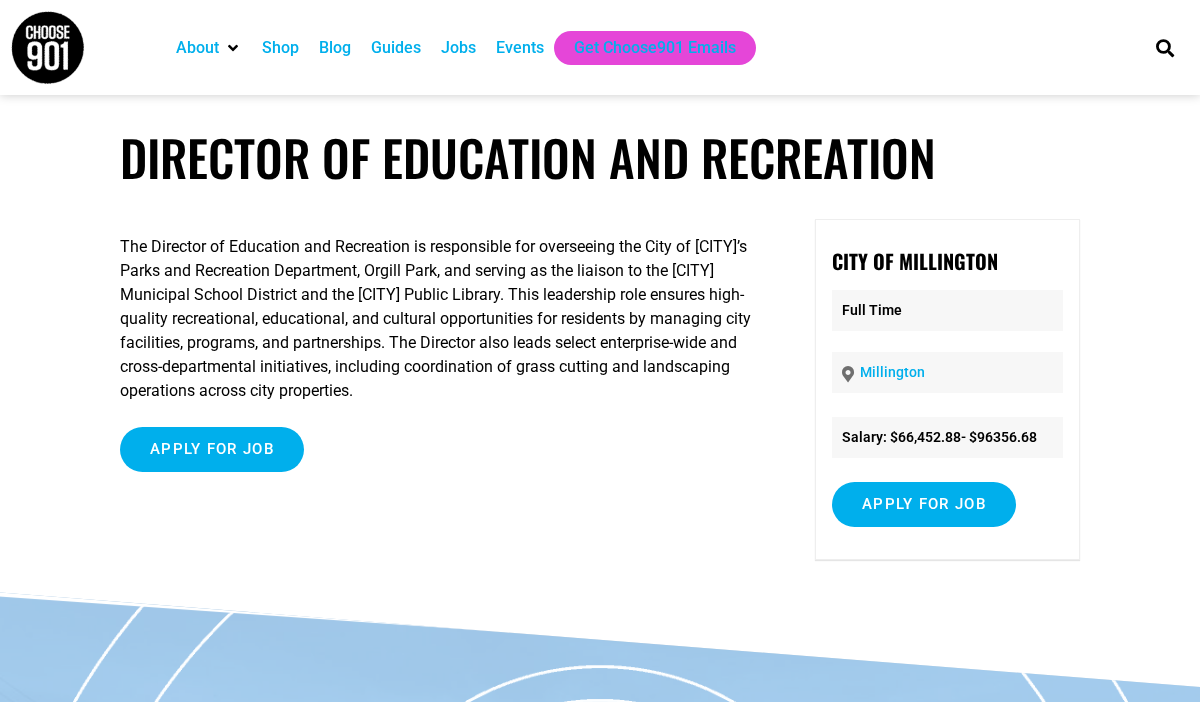 scroll, scrollTop: 0, scrollLeft: 0, axis: both 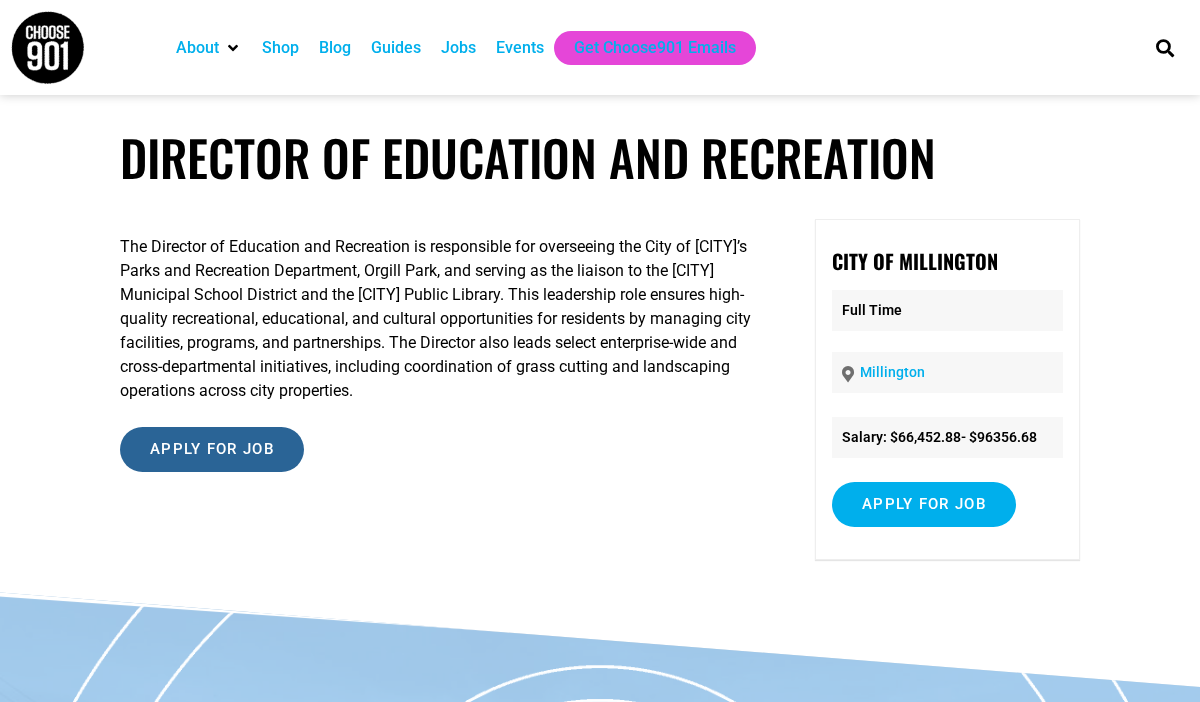 click on "Apply for job" at bounding box center (212, 449) 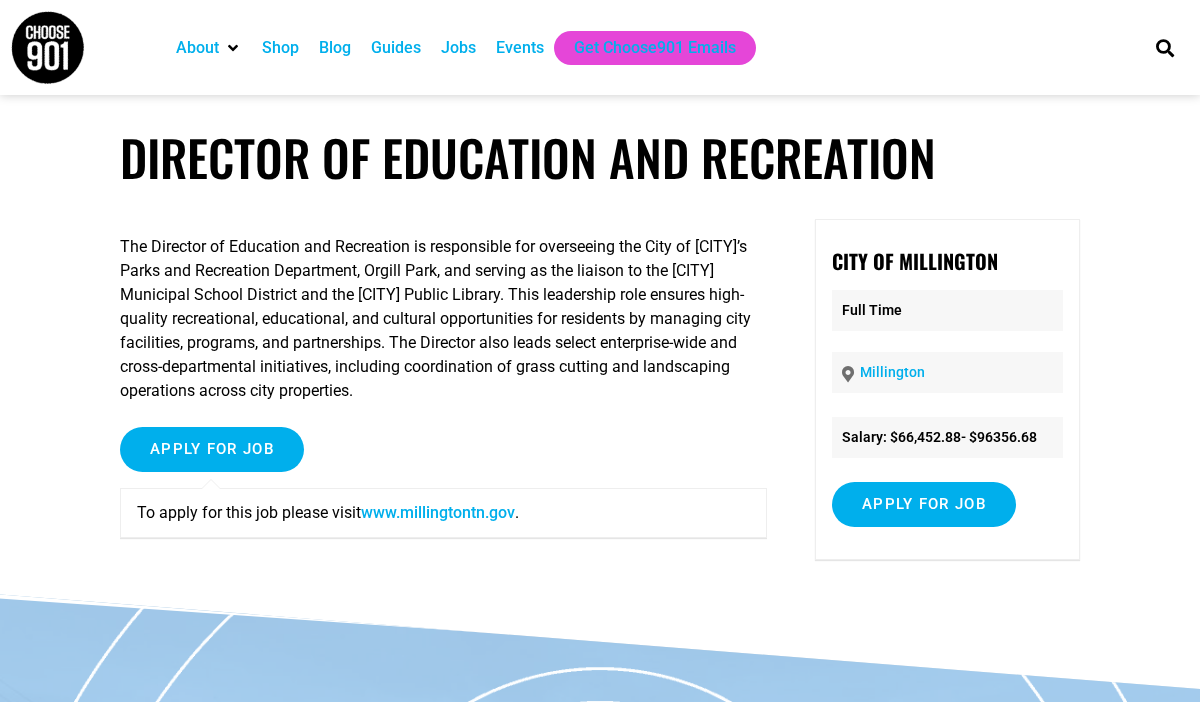 click on "www.millingtontn.gov" at bounding box center (438, 512) 